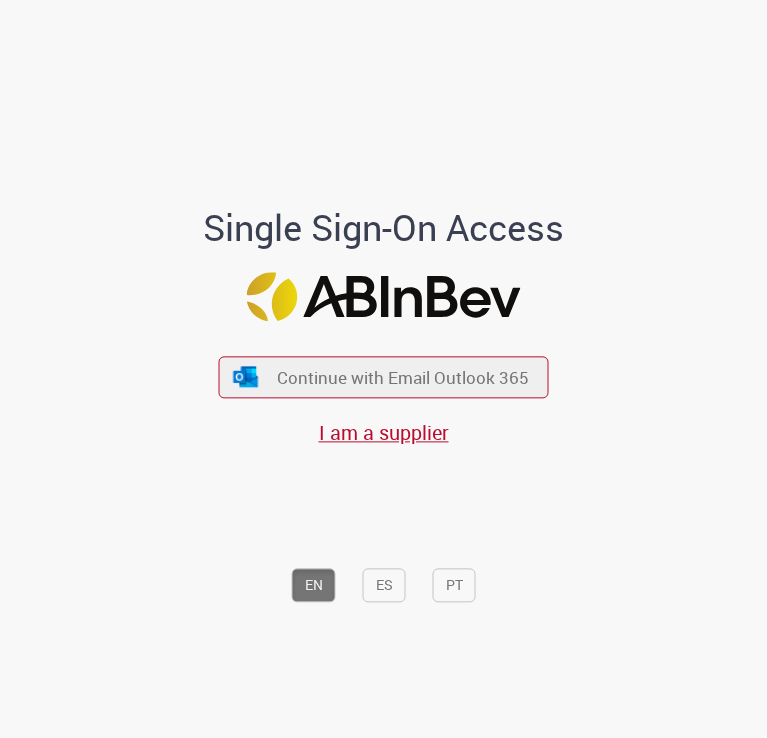 scroll, scrollTop: 0, scrollLeft: 0, axis: both 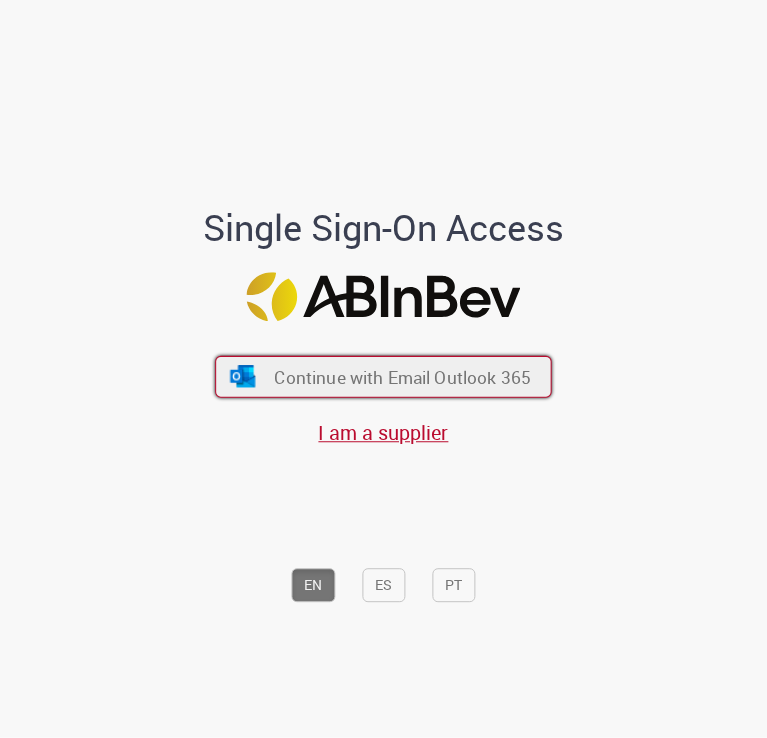 click on "Continue with Email Outlook 365" at bounding box center [402, 377] 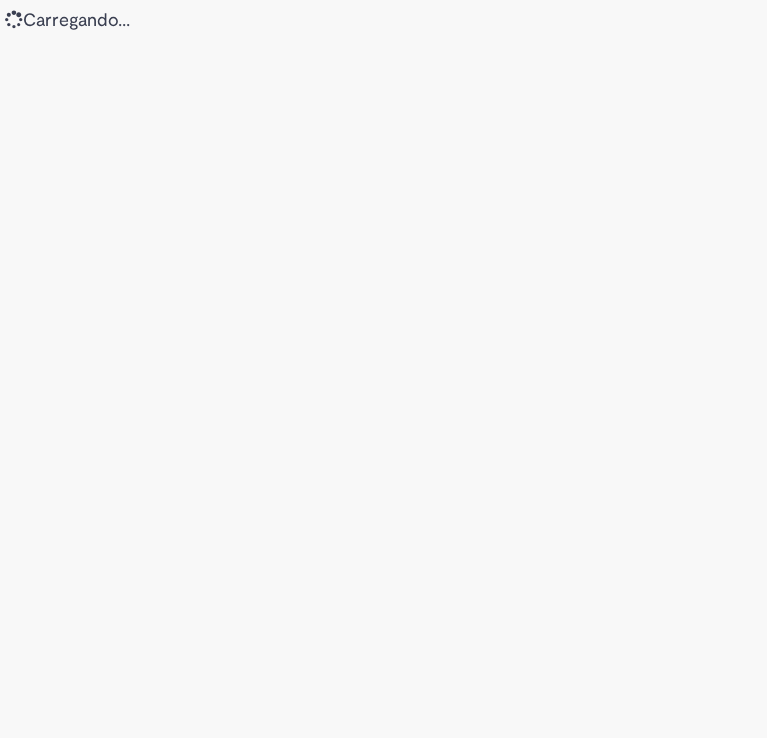 scroll, scrollTop: 0, scrollLeft: 0, axis: both 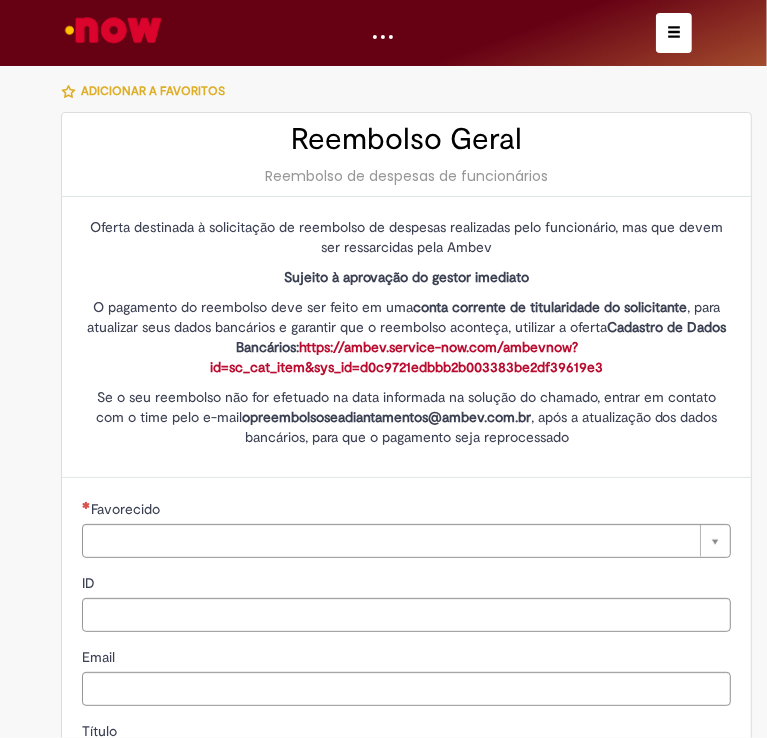type on "********" 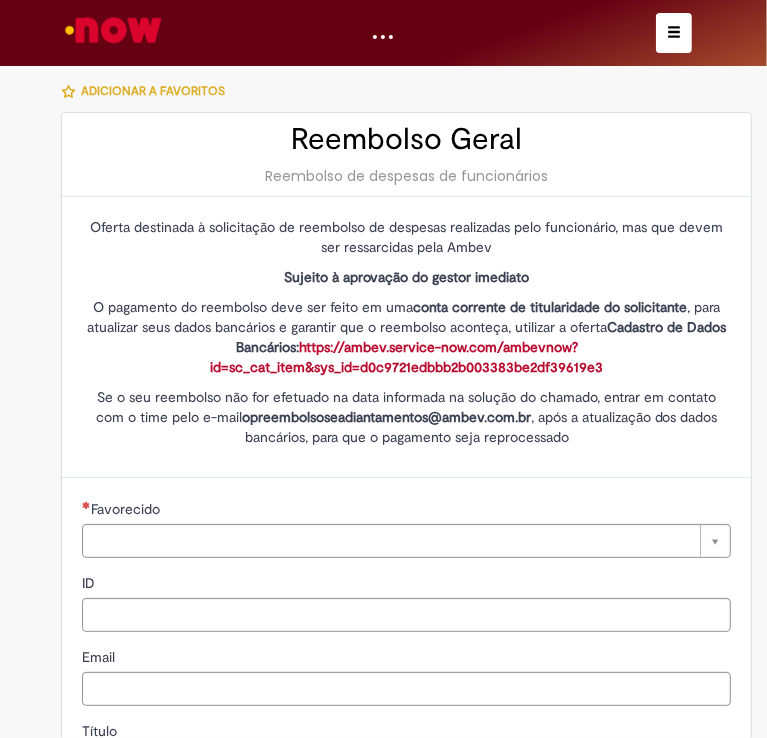 type on "**********" 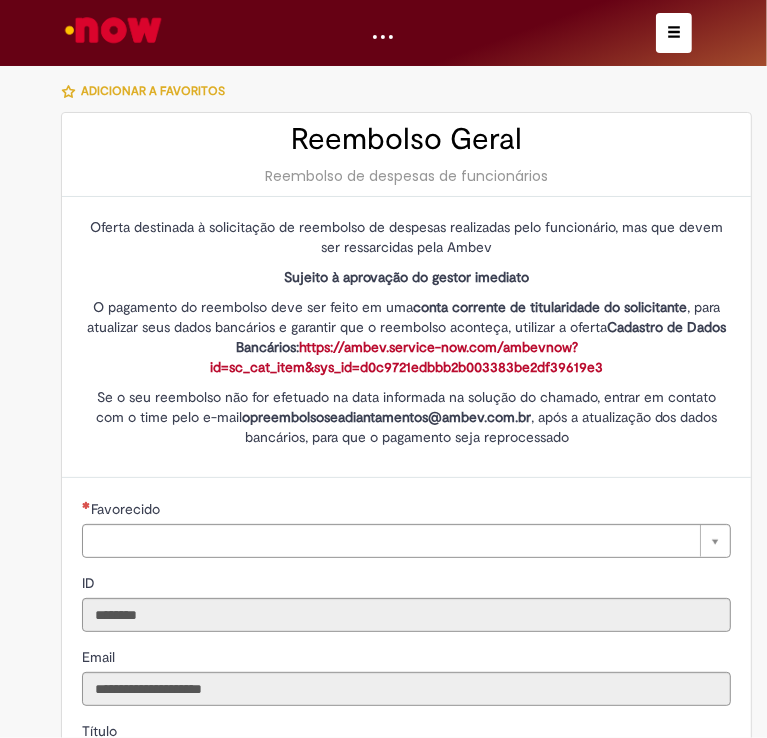 type on "**********" 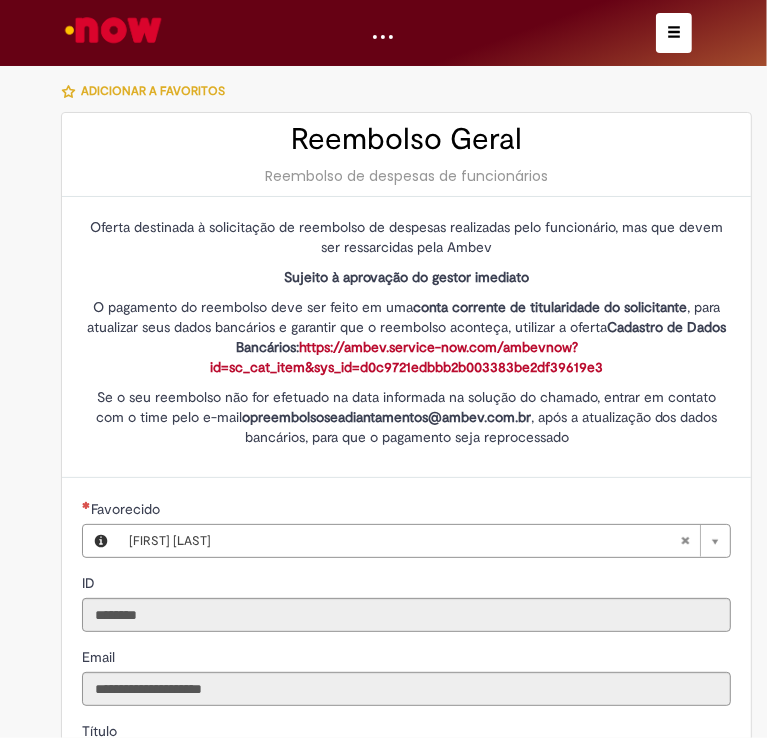 type on "**********" 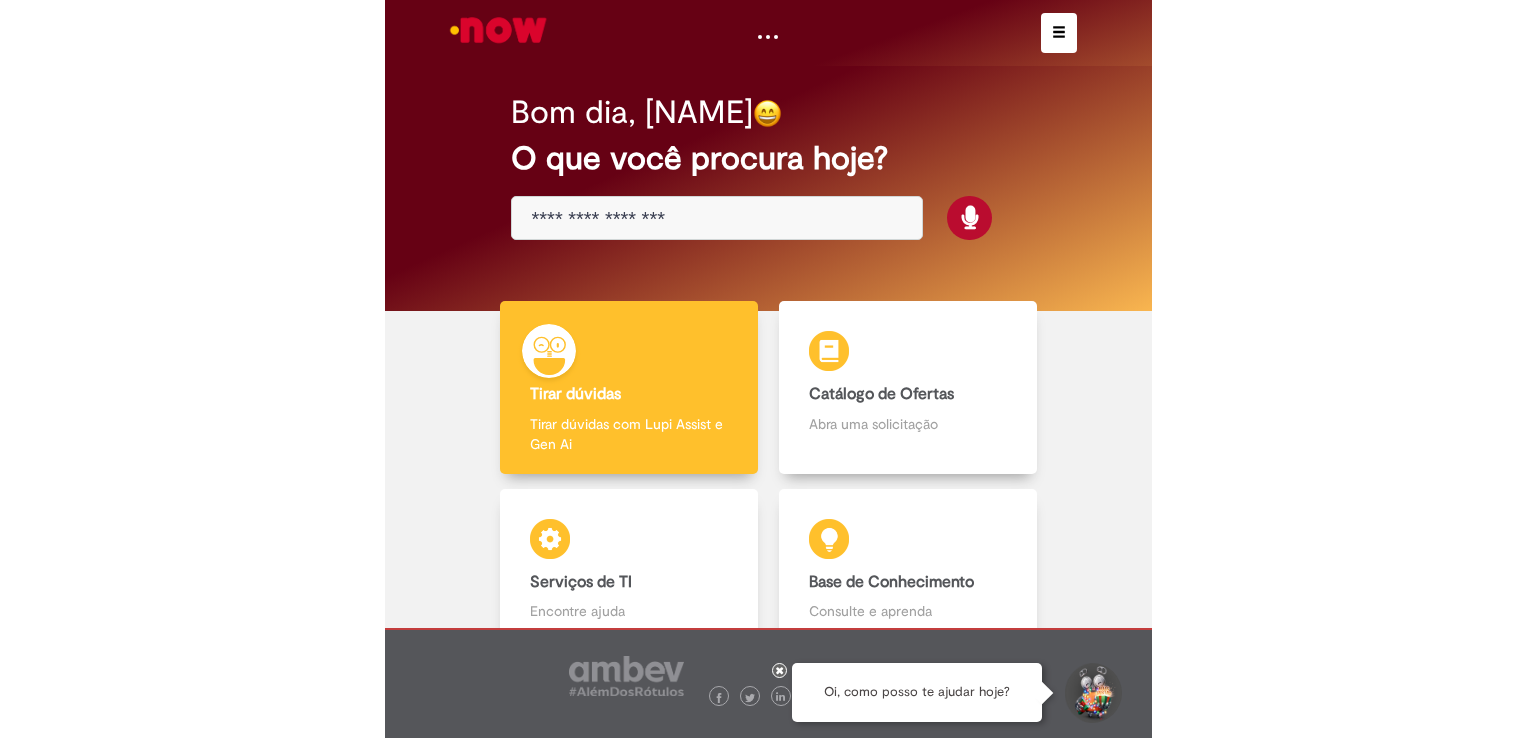 scroll, scrollTop: 0, scrollLeft: 0, axis: both 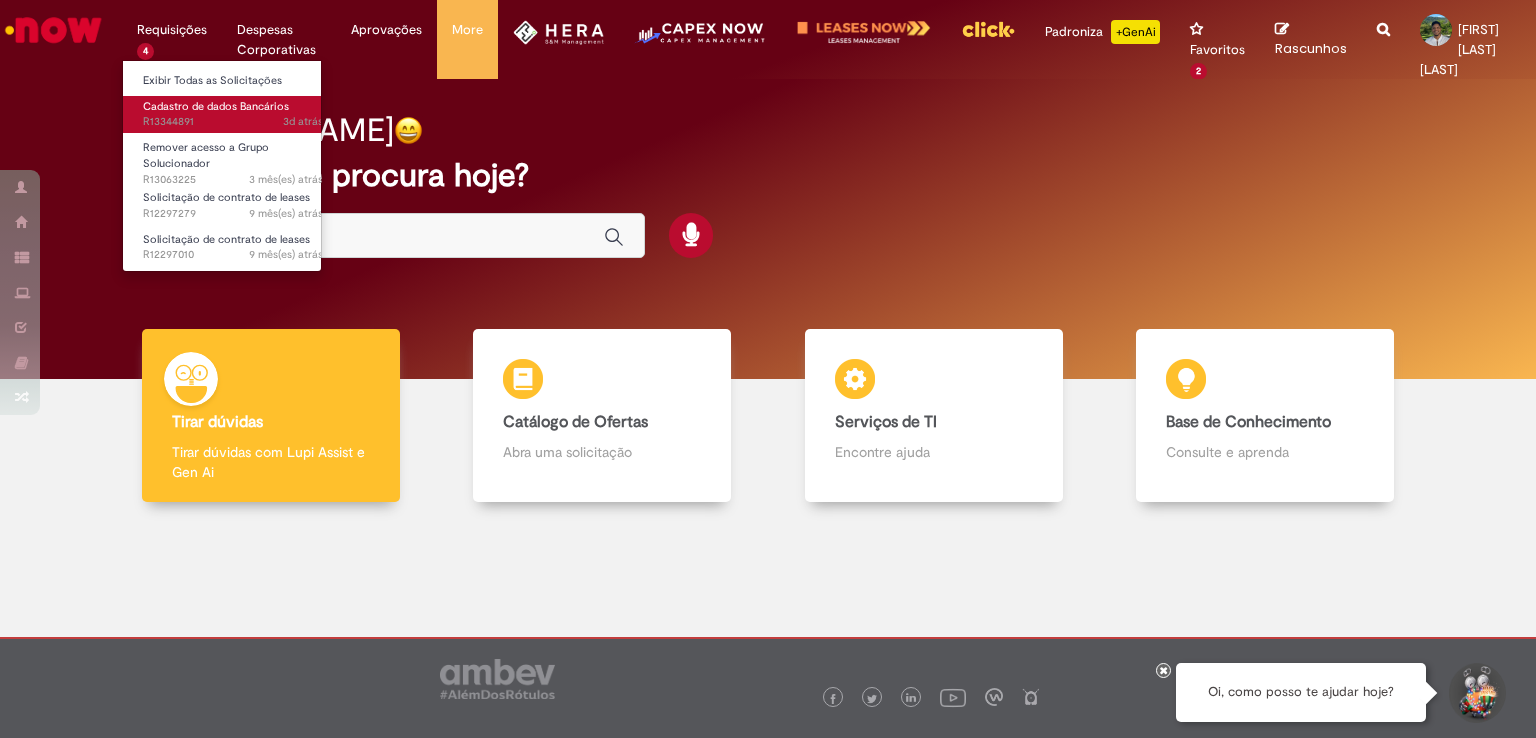 click on "Cadastro de dados Bancários" at bounding box center (216, 106) 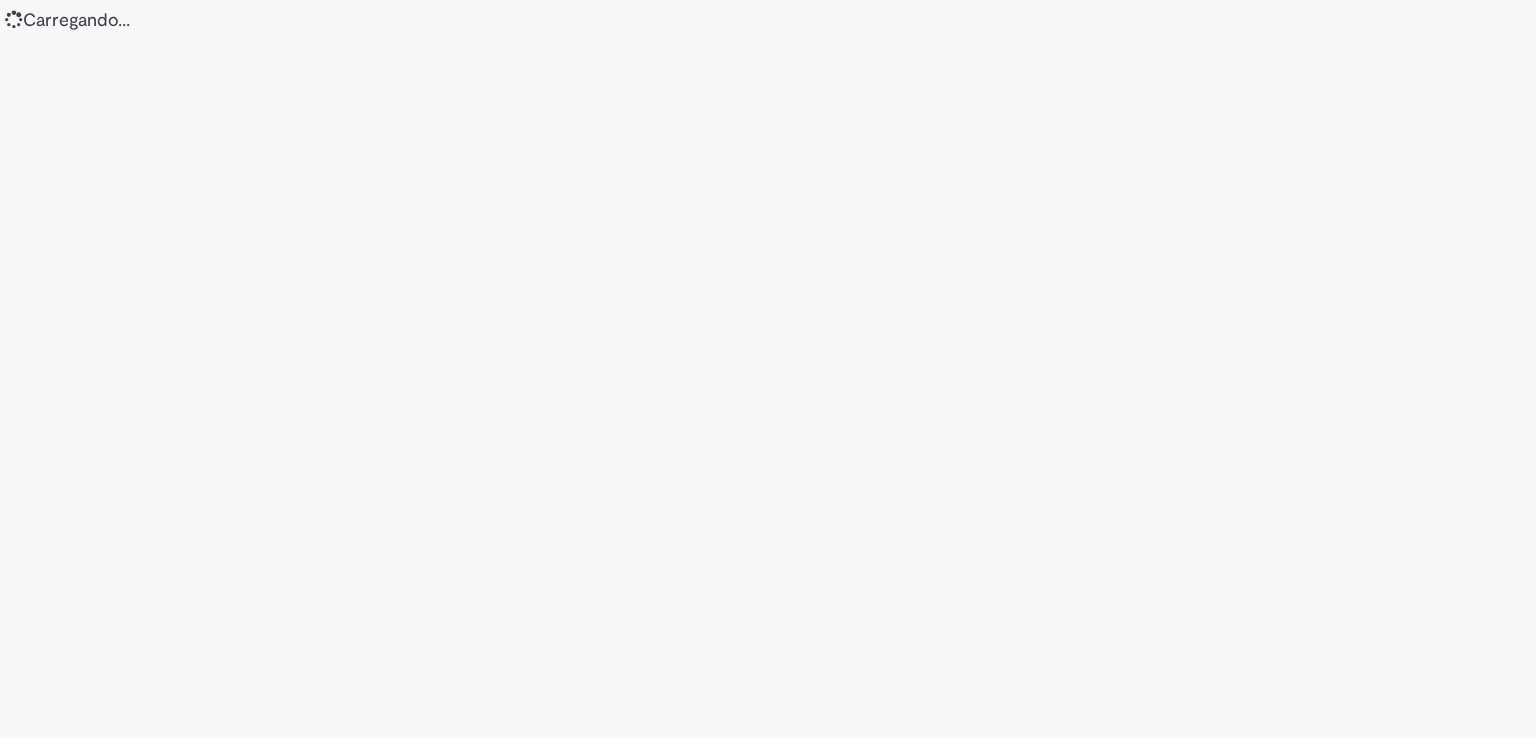 scroll, scrollTop: 0, scrollLeft: 0, axis: both 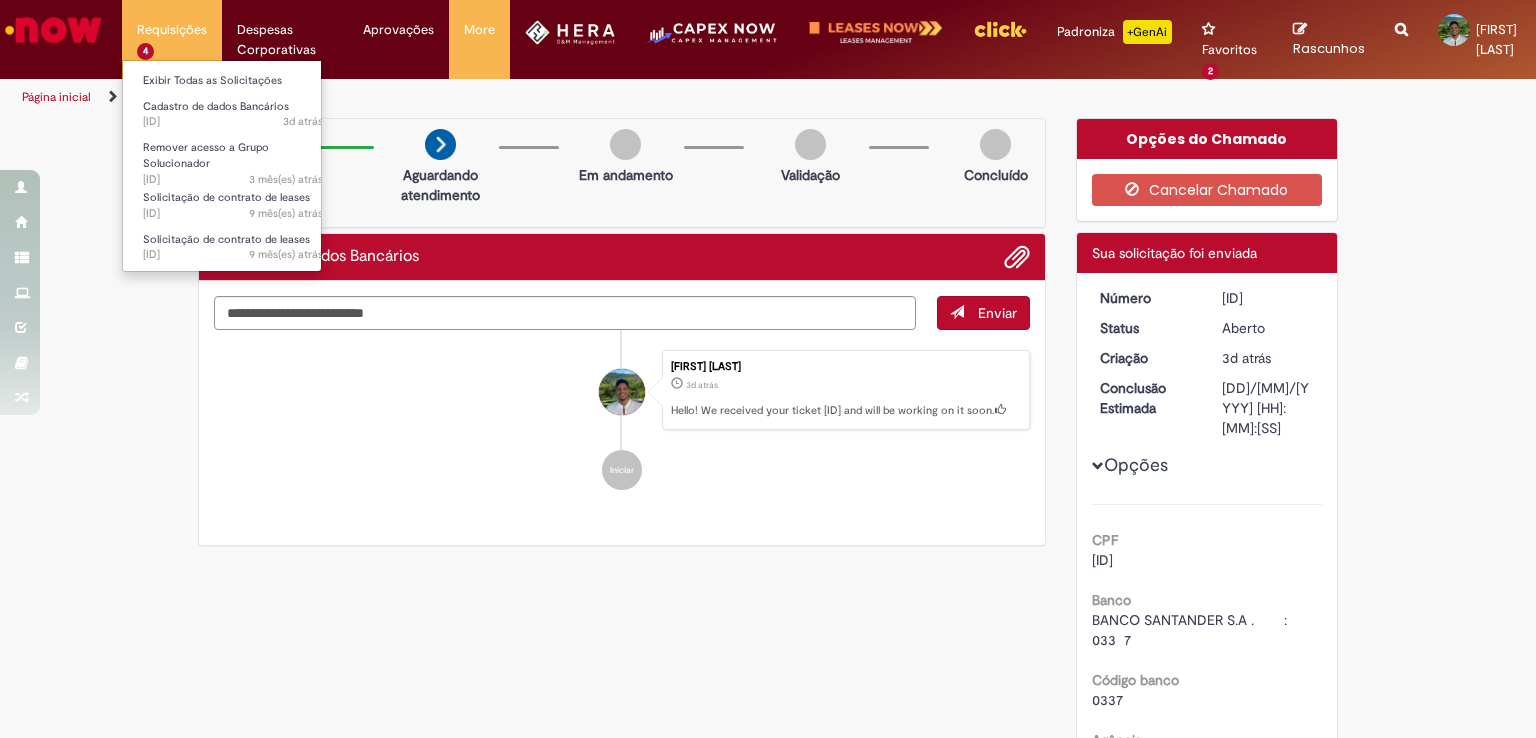 click on "Requisições   4
Exibir Todas as Solicitações
Cadastro de dados Bancários
3d atrás 3 dias atrás  R13344891
Remover acesso a Grupo Solucionador
3 mês(es) atrás 3 meses atrás  R13063225
Solicitação de contrato de leases
9 mês(es) atrás 9 meses atrás  R12297279
Solicitação de contrato de leases
9 mês(es) atrás 9 meses atrás  R12297010" at bounding box center (172, 30) 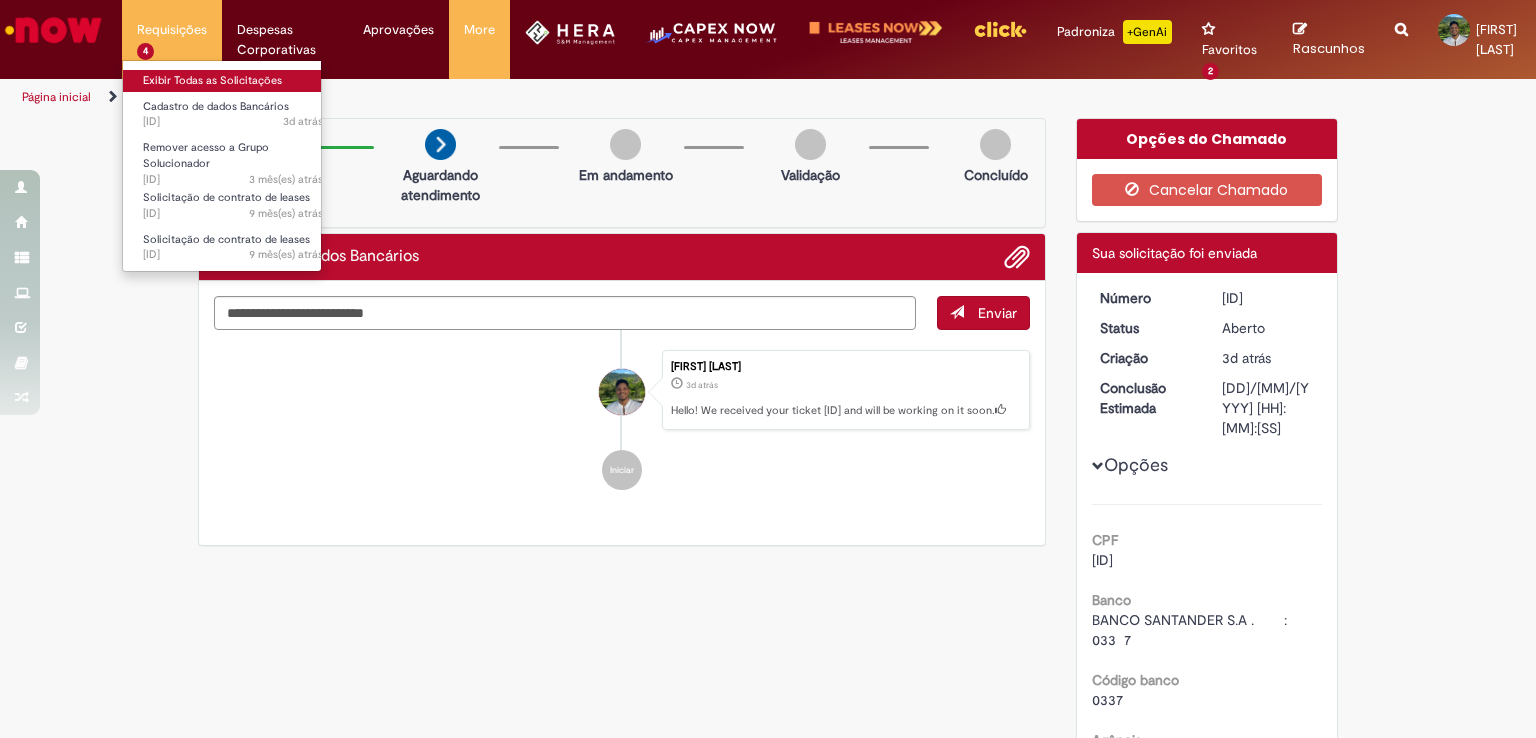 click on "Exibir Todas as Solicitações" at bounding box center [233, 81] 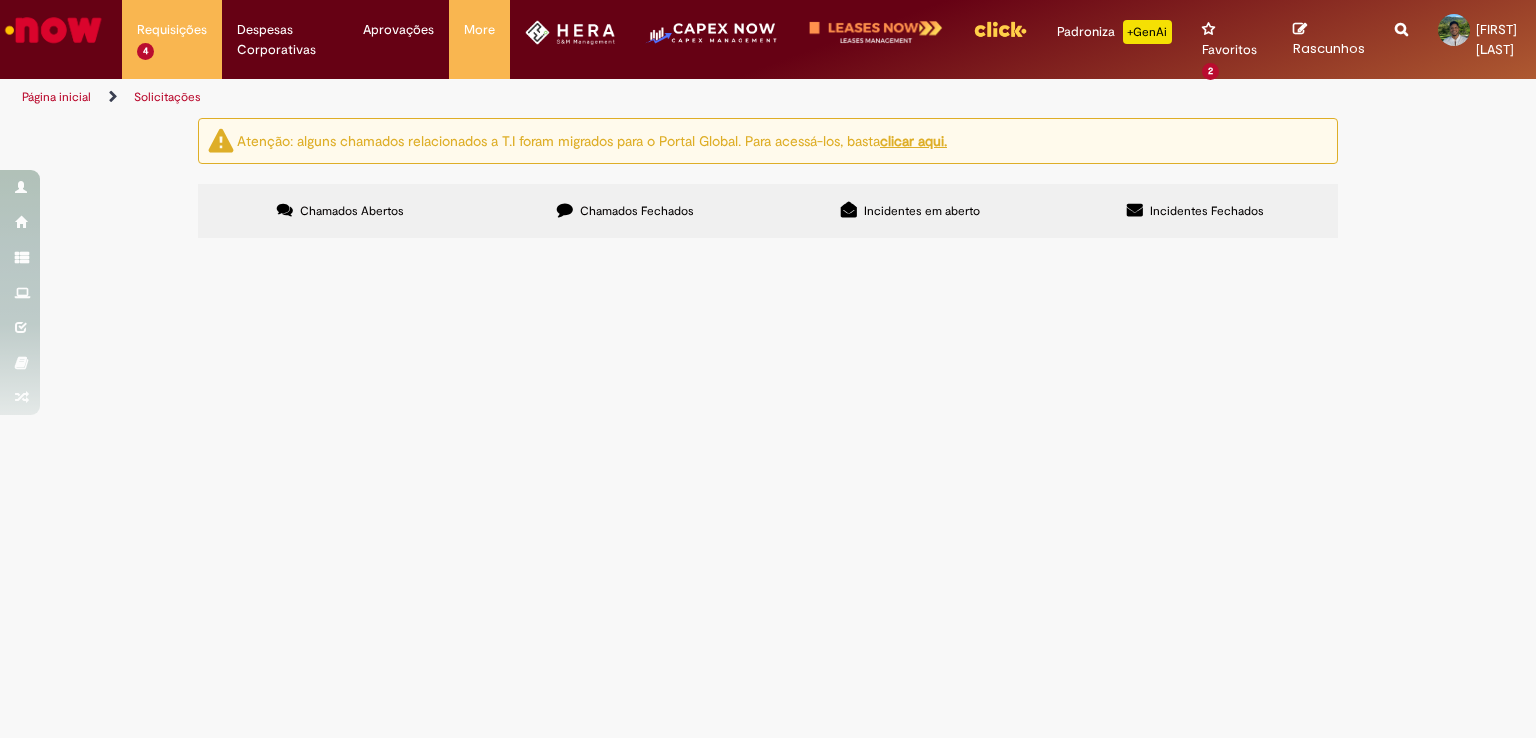 click on "Chamados Fechados" at bounding box center [625, 211] 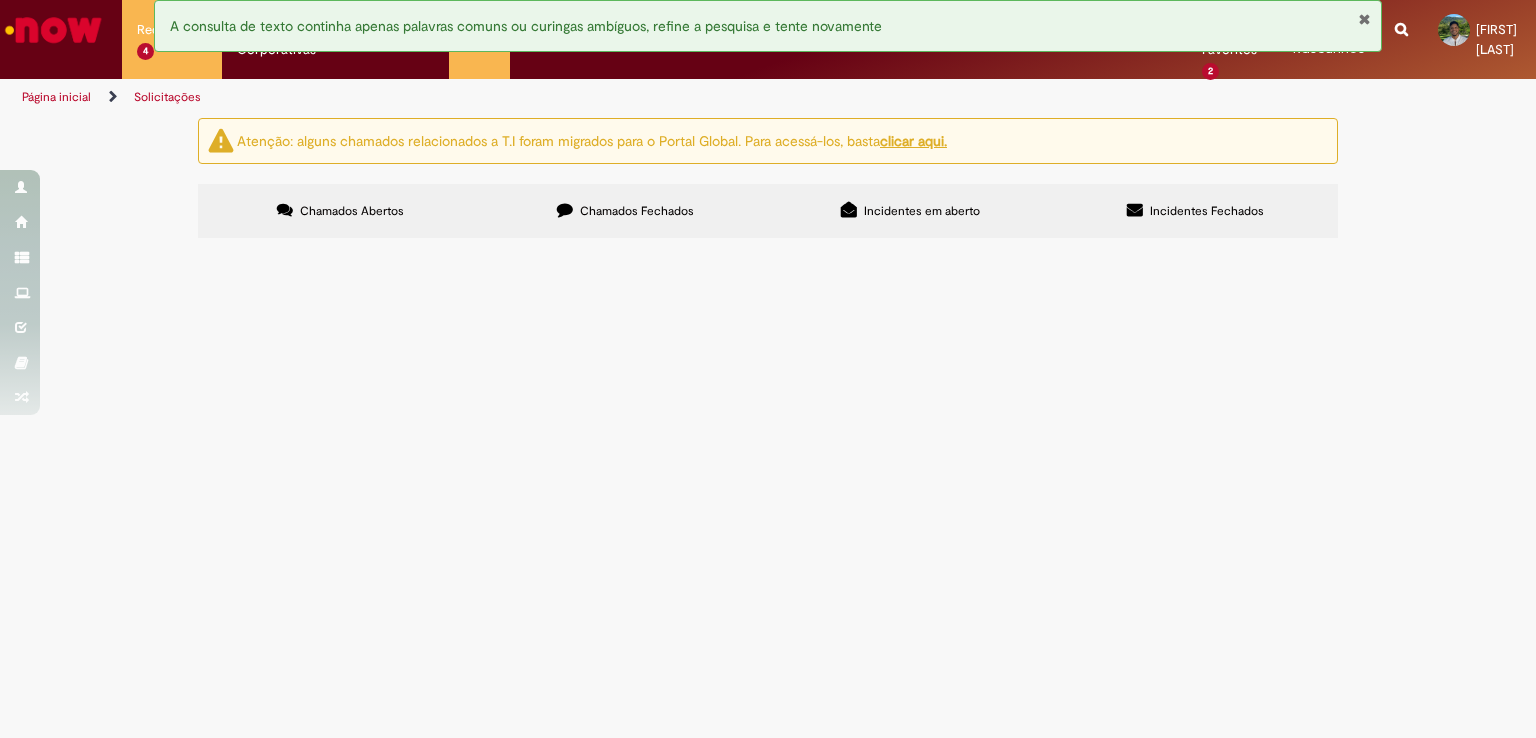 click at bounding box center [0, 0] 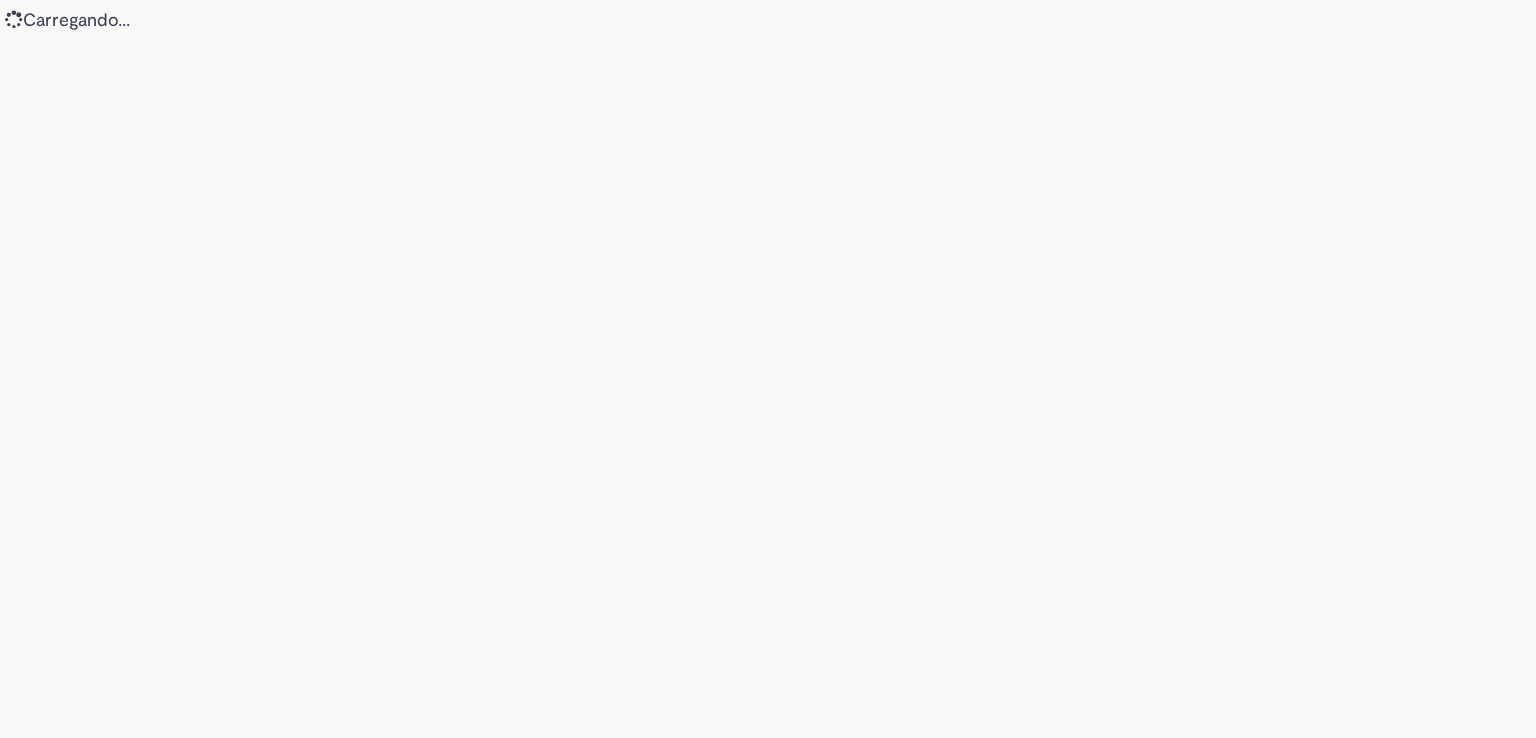 scroll, scrollTop: 0, scrollLeft: 0, axis: both 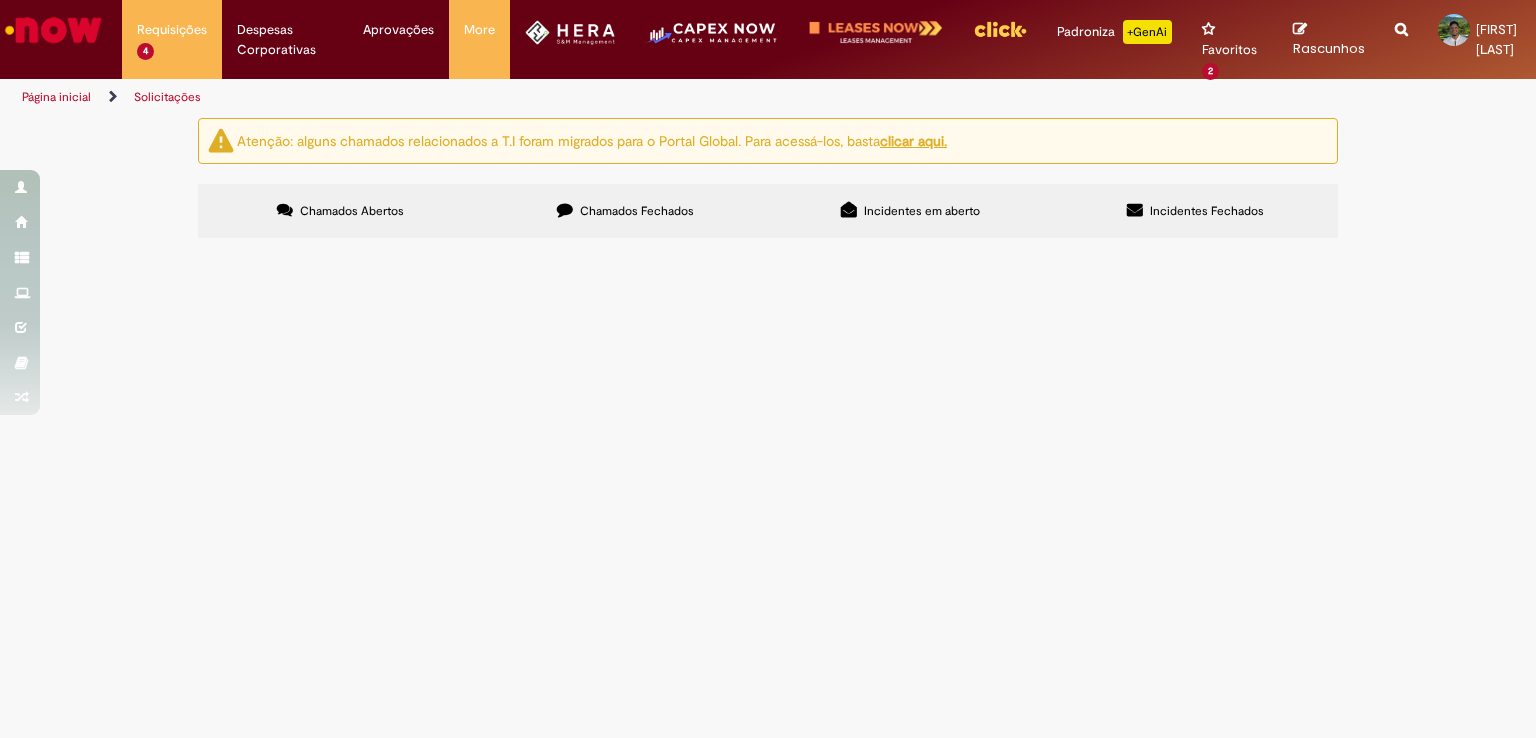 click on "Chamados Fechados" at bounding box center (637, 211) 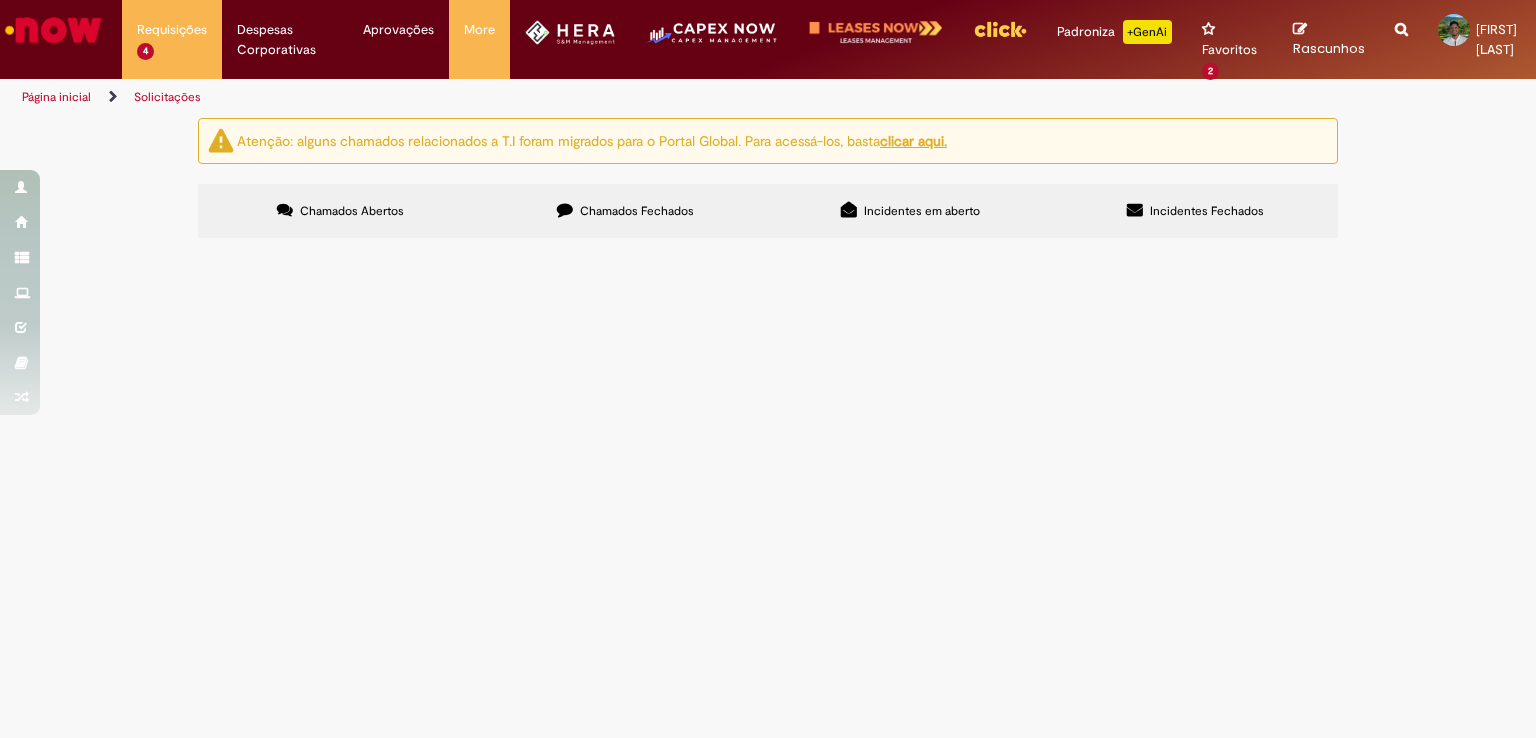 scroll, scrollTop: 0, scrollLeft: 0, axis: both 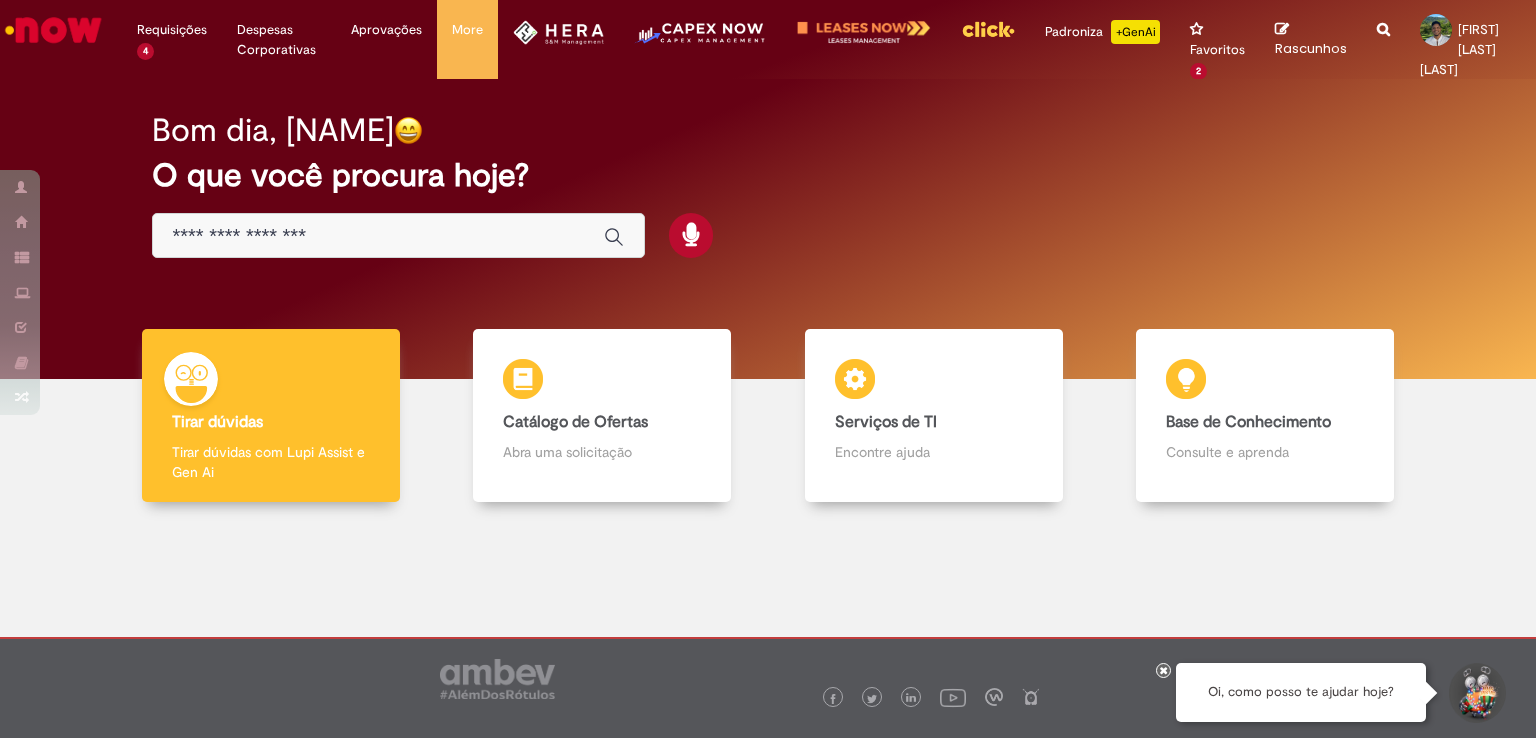 click at bounding box center [988, 29] 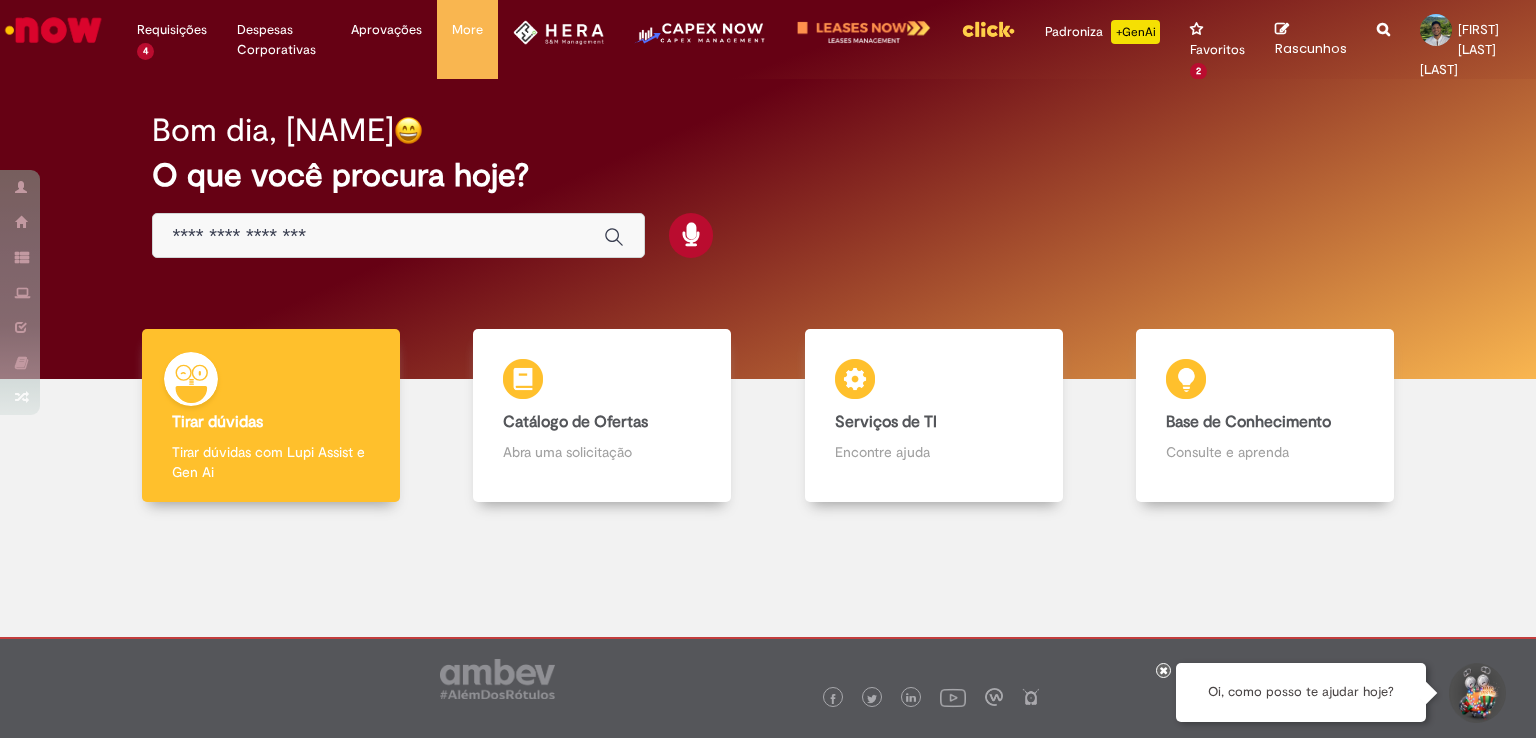 click at bounding box center [378, 236] 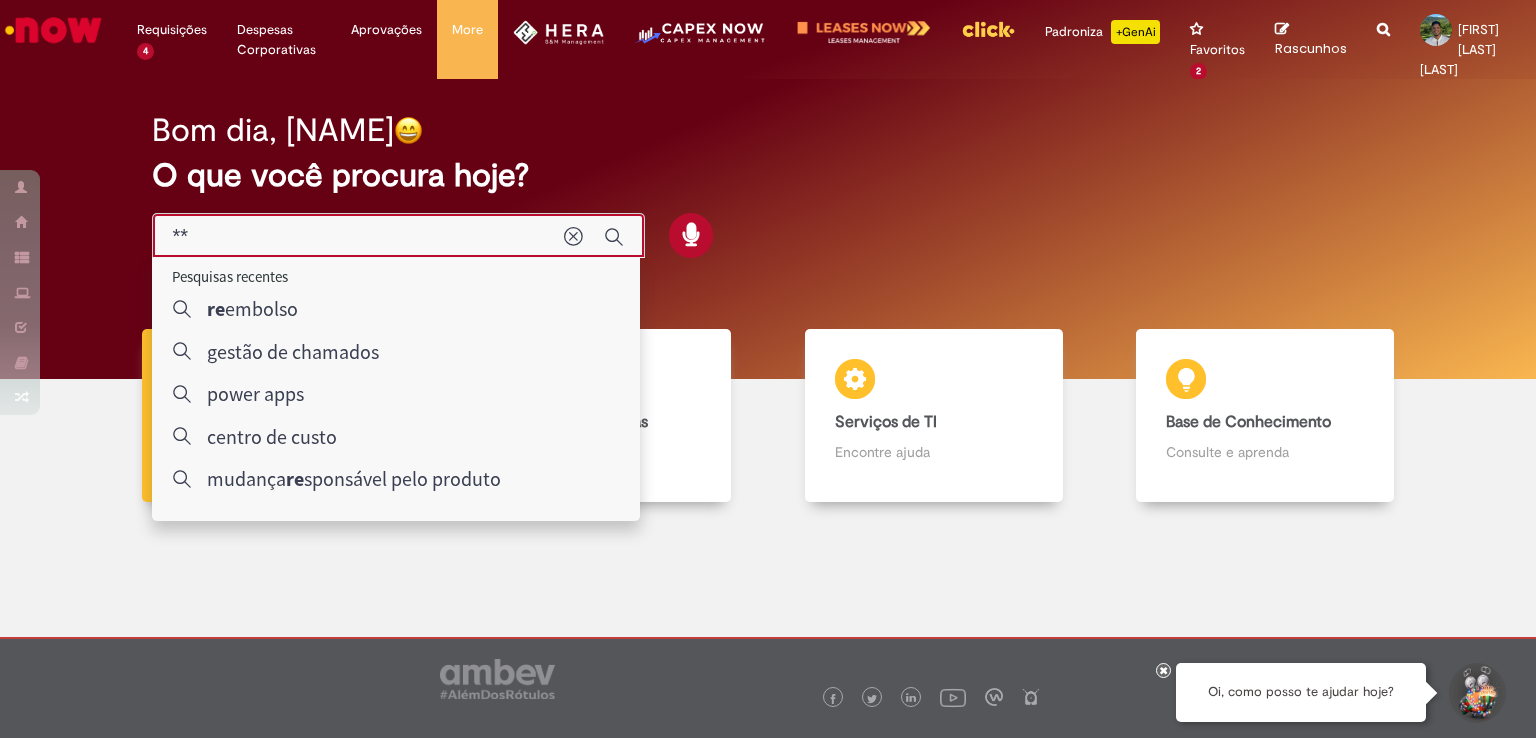type on "*********" 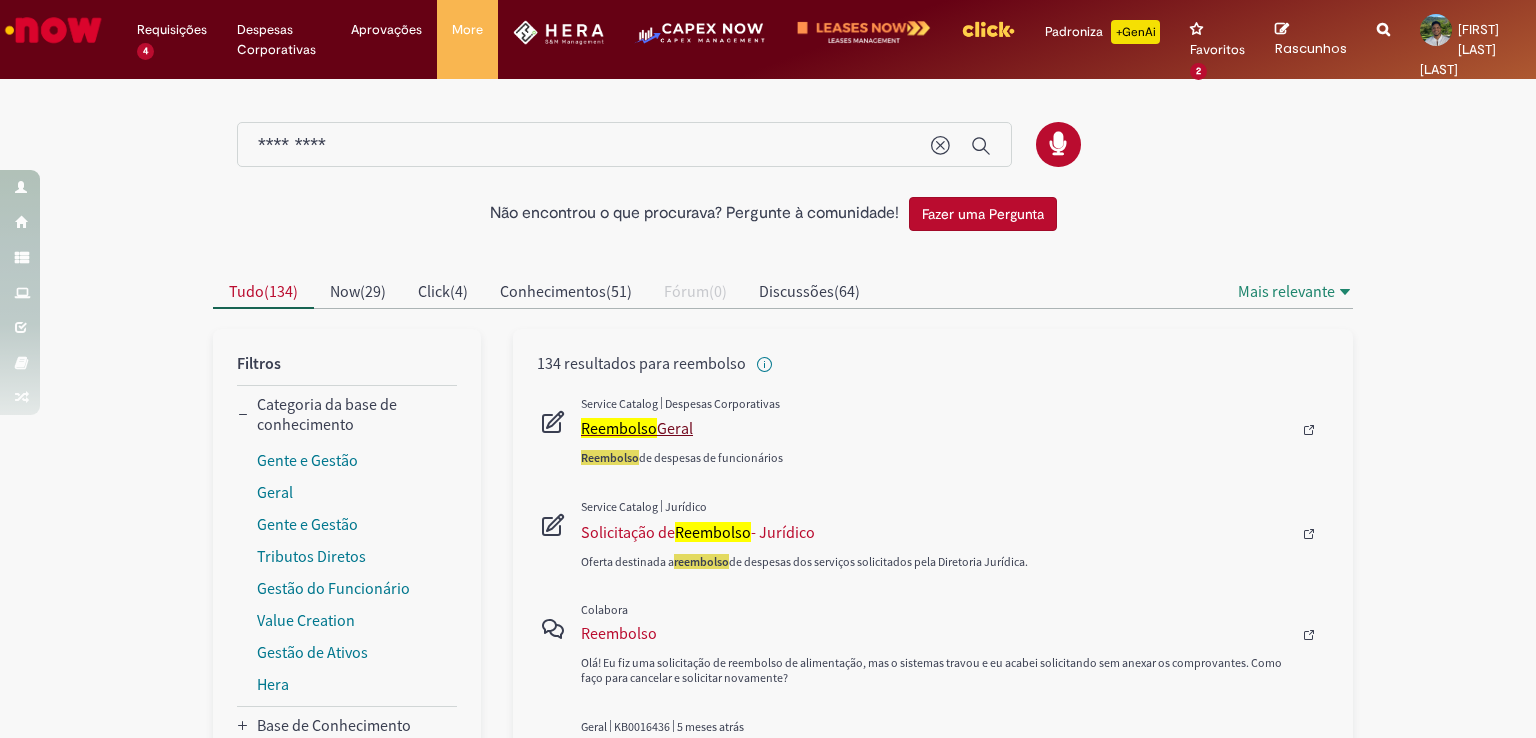 click on "Reembolso  Geral" at bounding box center [936, 428] 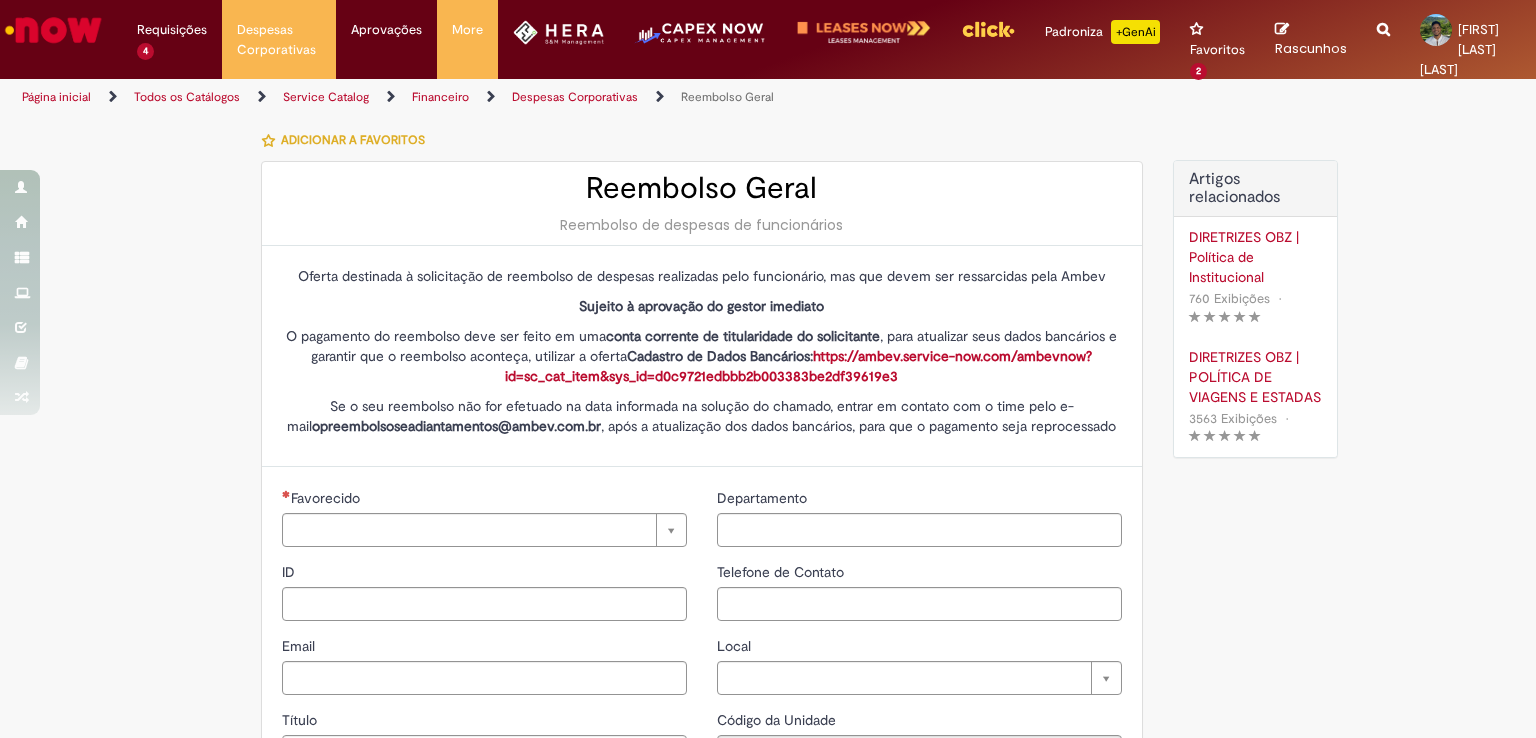 type on "********" 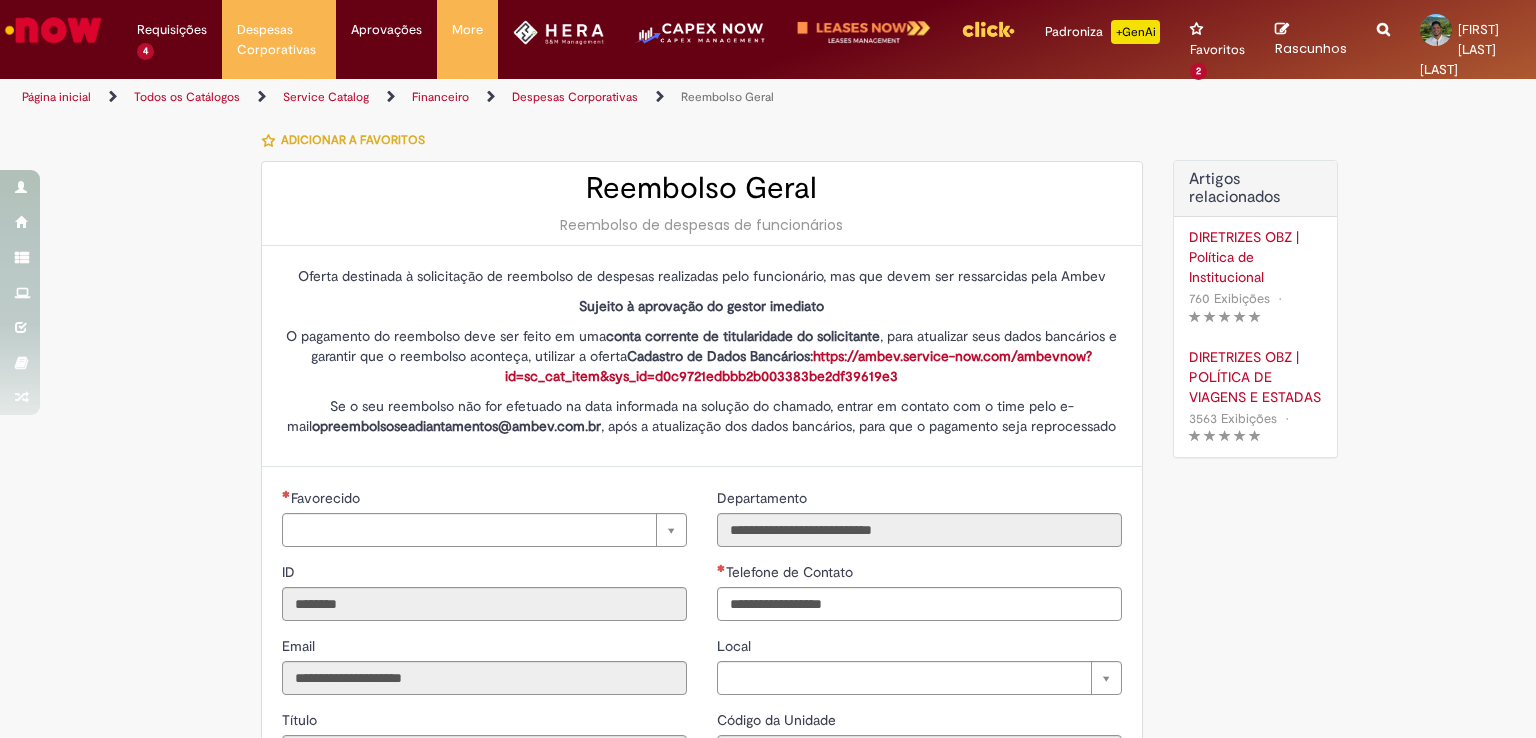 type on "**********" 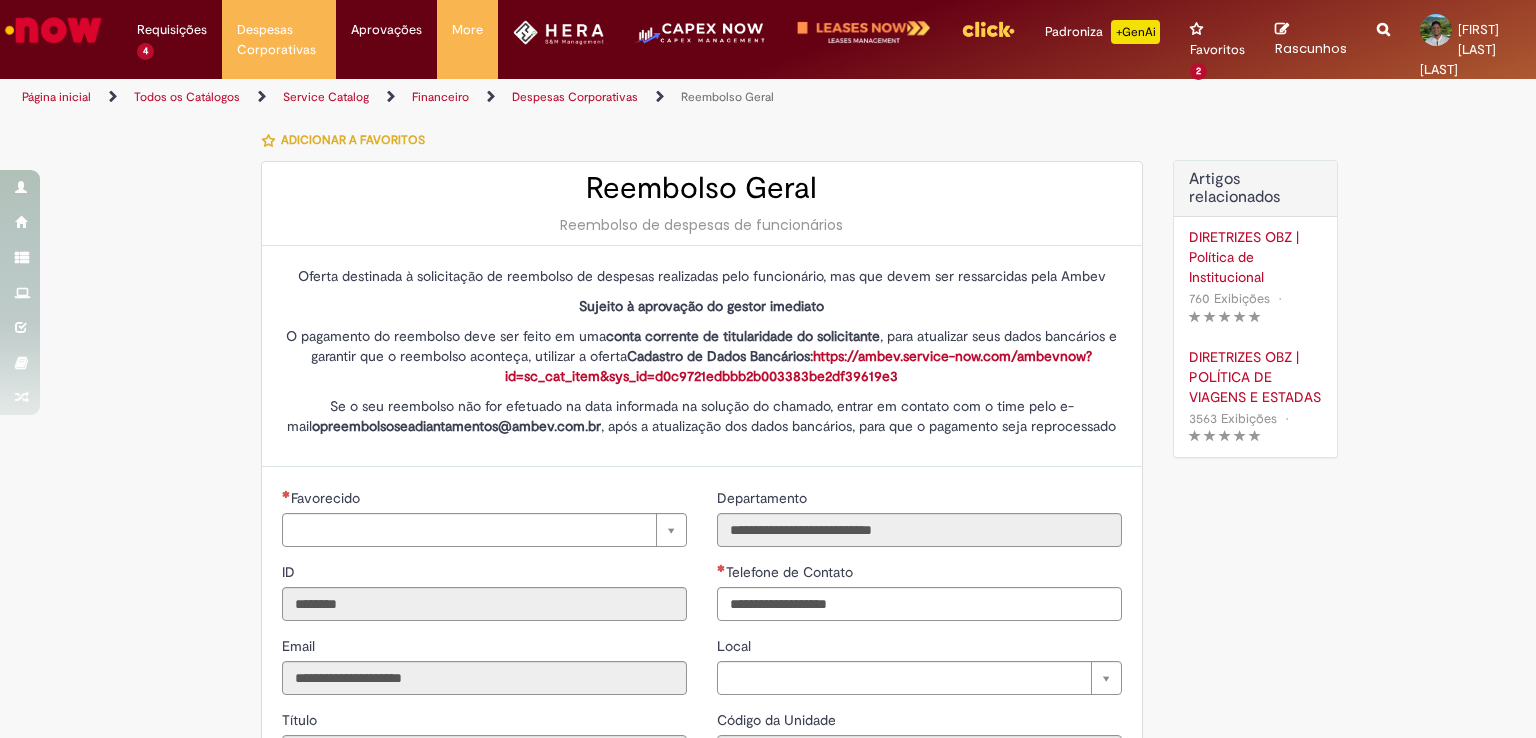 type on "**********" 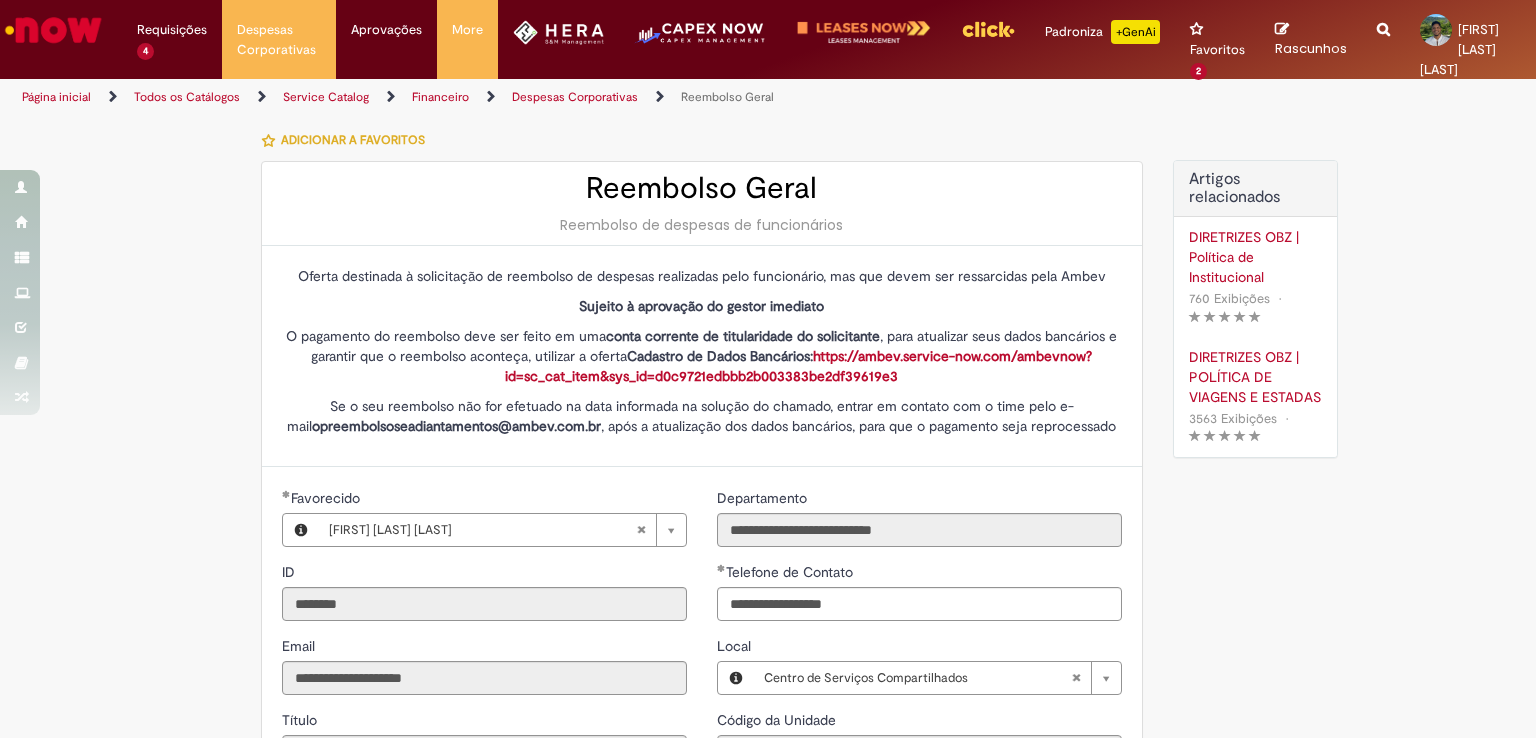 type on "**********" 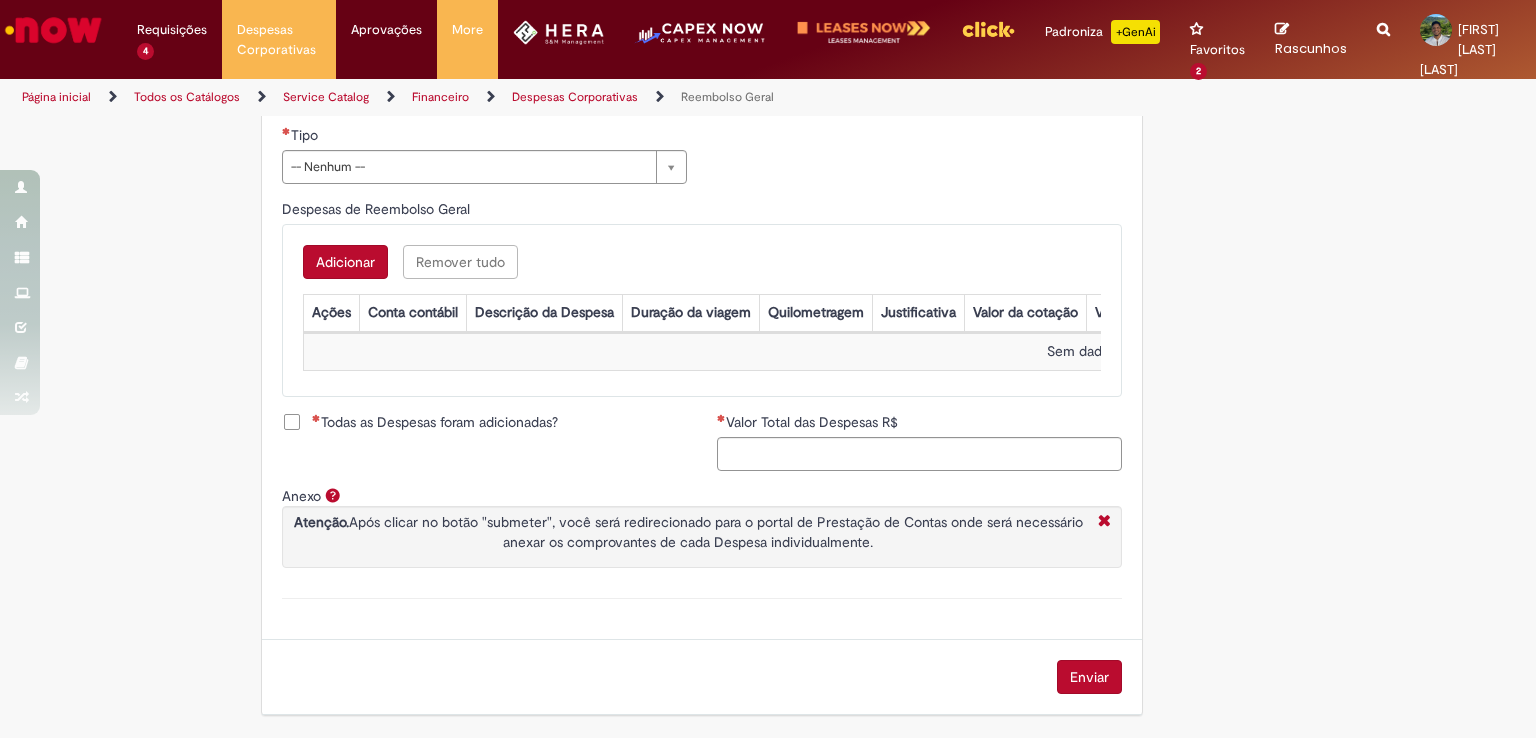 scroll, scrollTop: 0, scrollLeft: 0, axis: both 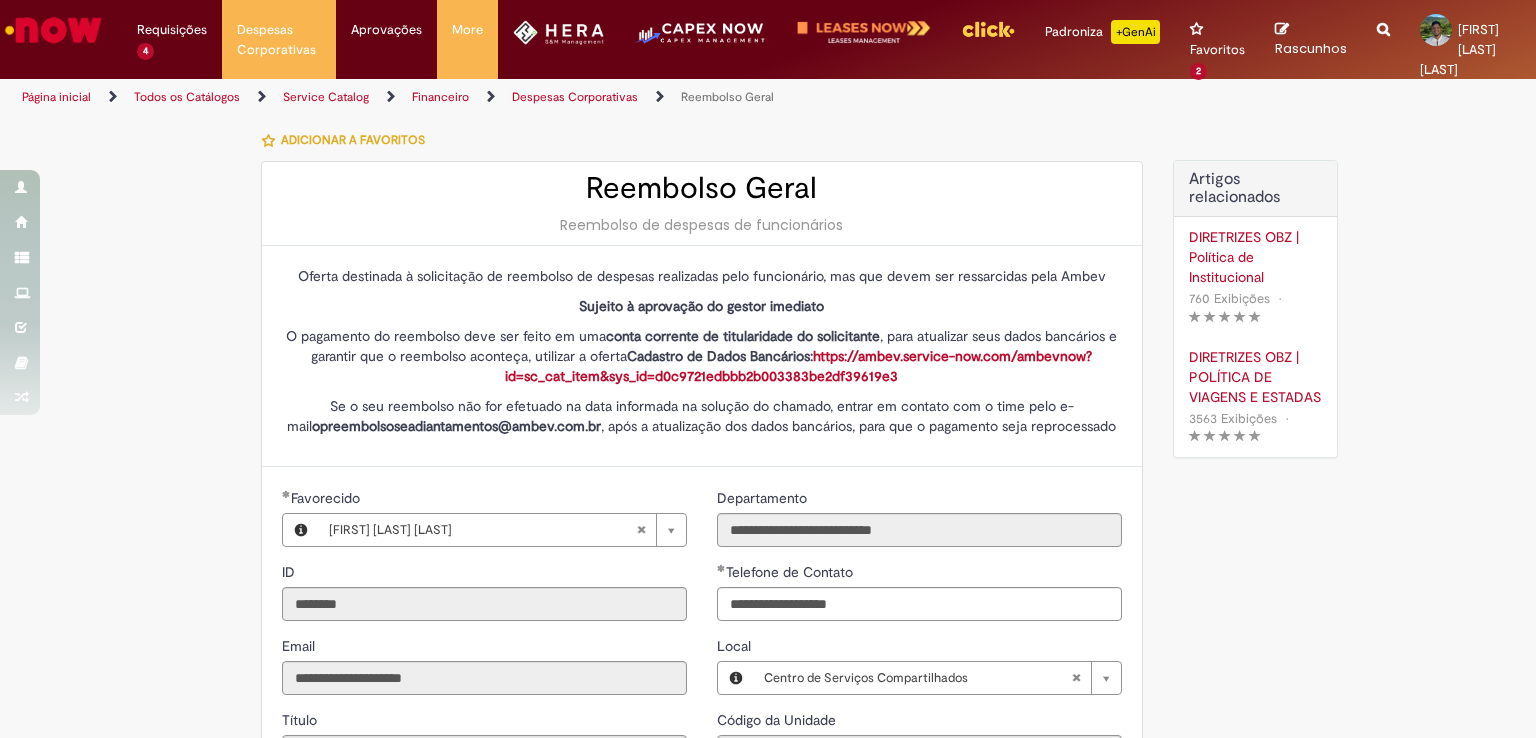 click at bounding box center [53, 30] 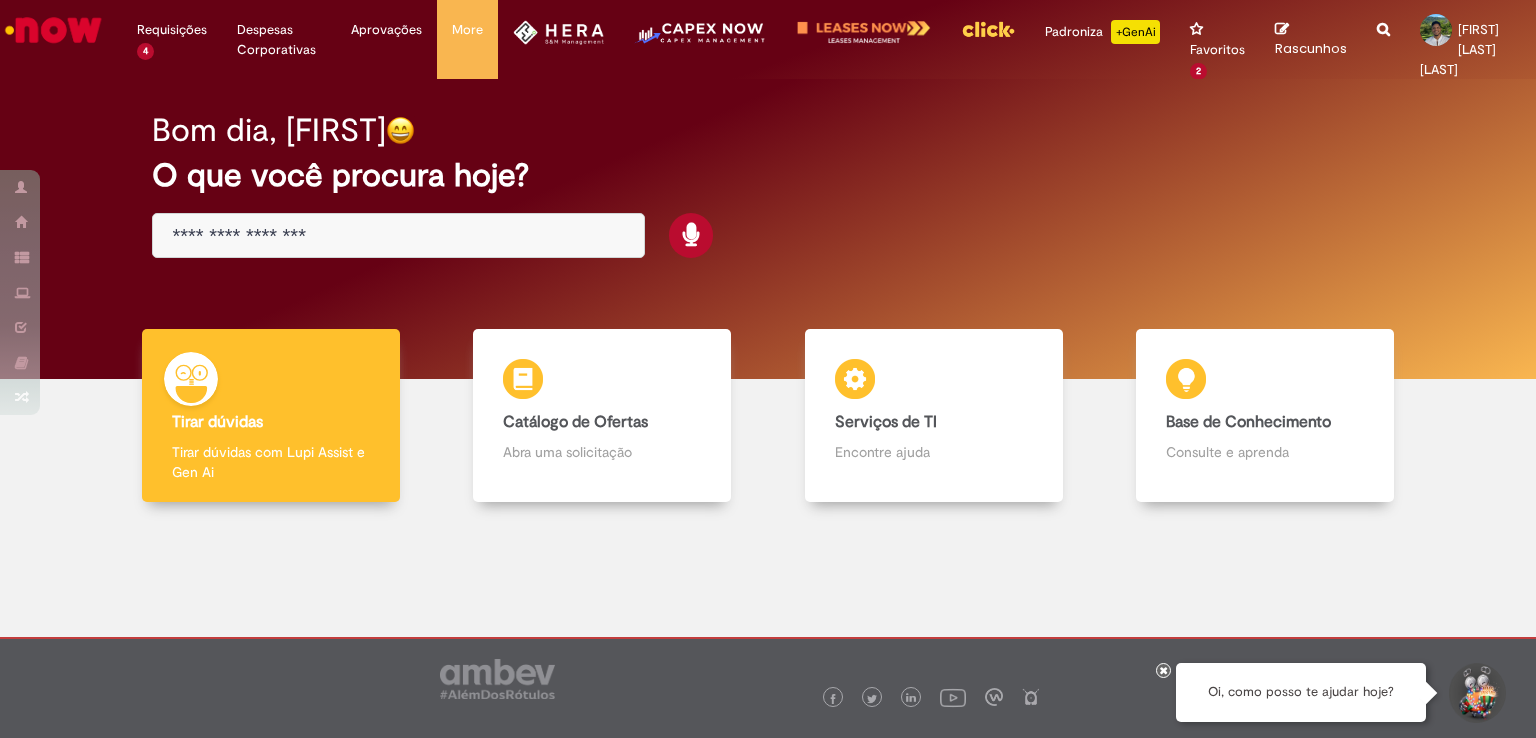 scroll, scrollTop: 0, scrollLeft: 0, axis: both 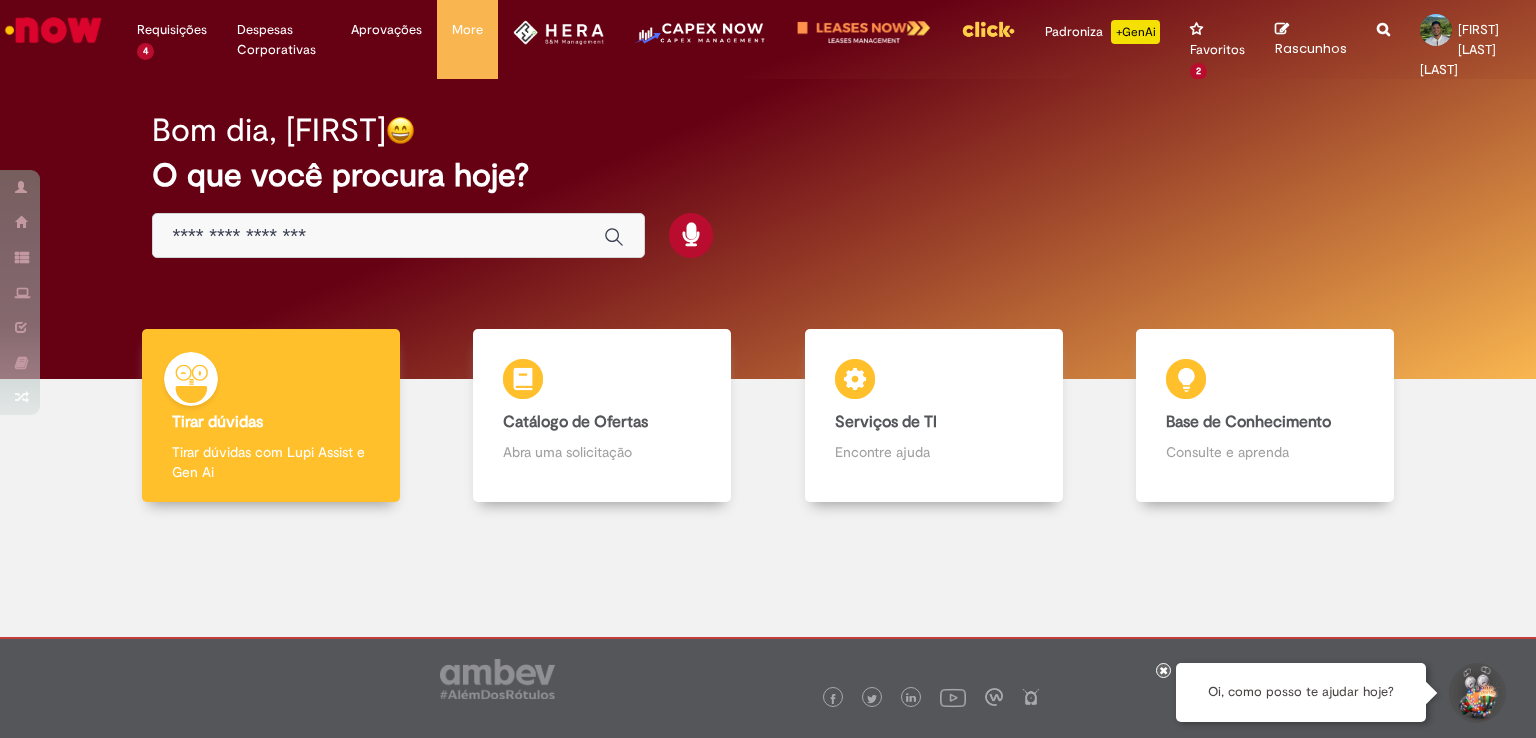 click at bounding box center [398, 235] 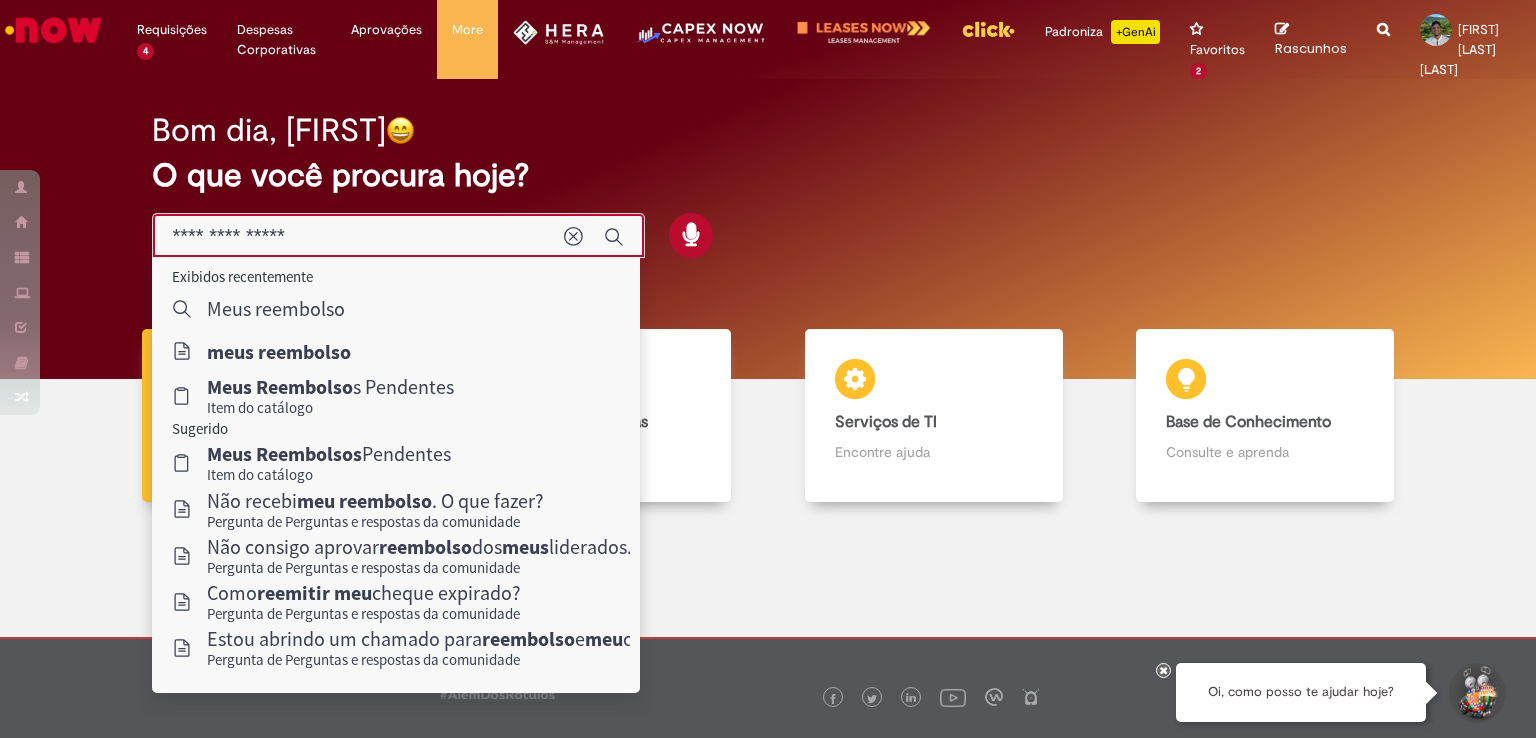 type on "**********" 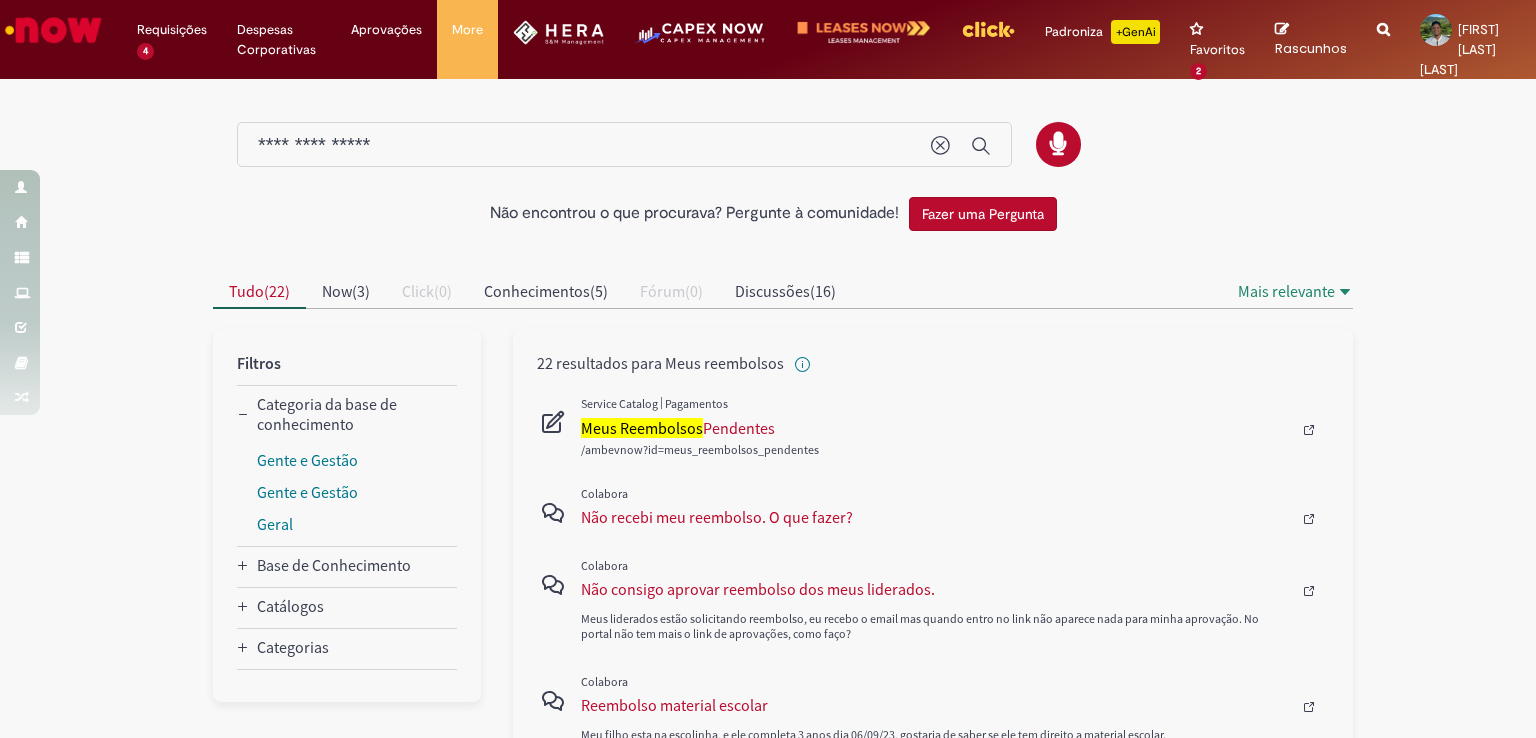 click on "Pagamentos" at bounding box center (696, 403) 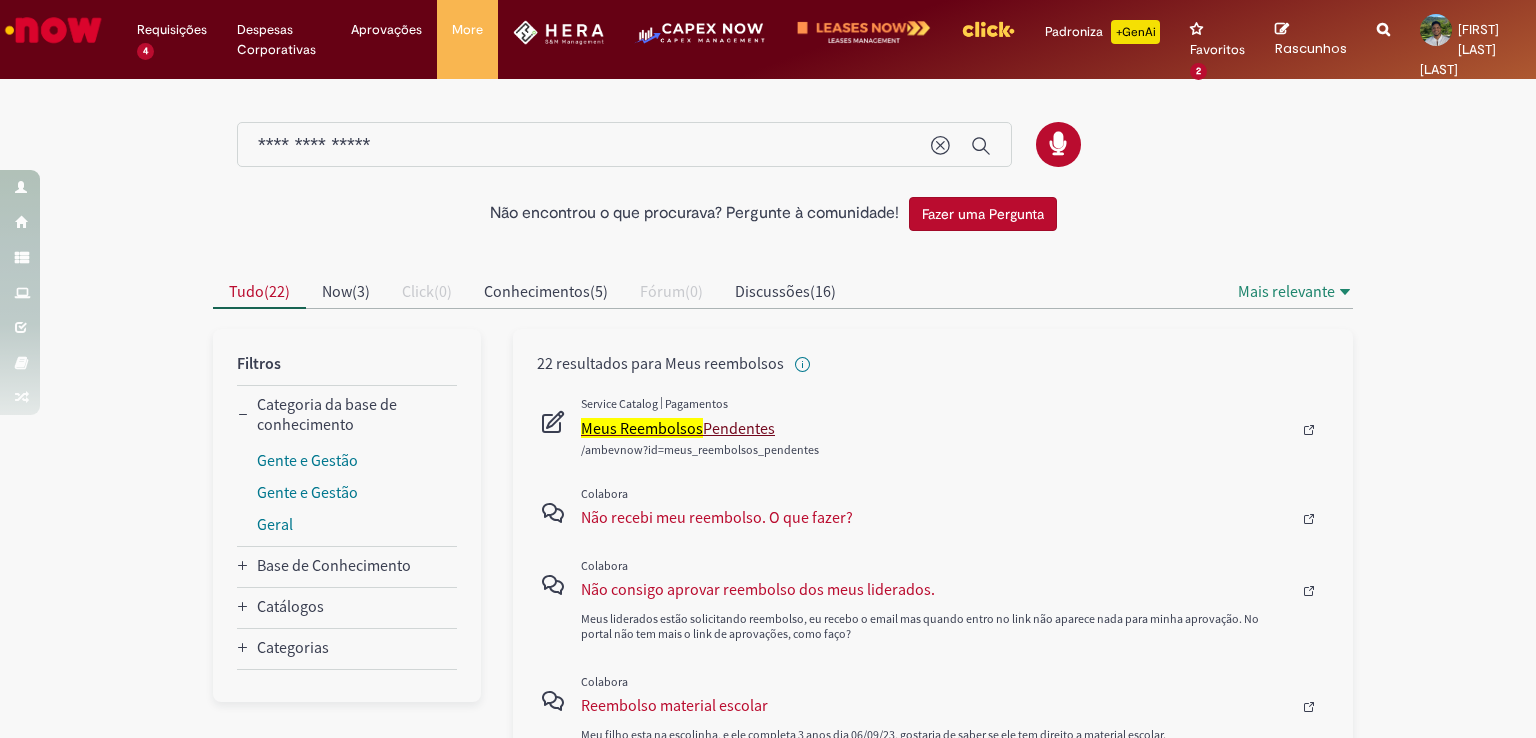 click on "Meus Reembolsos Pendentes" at bounding box center (936, 428) 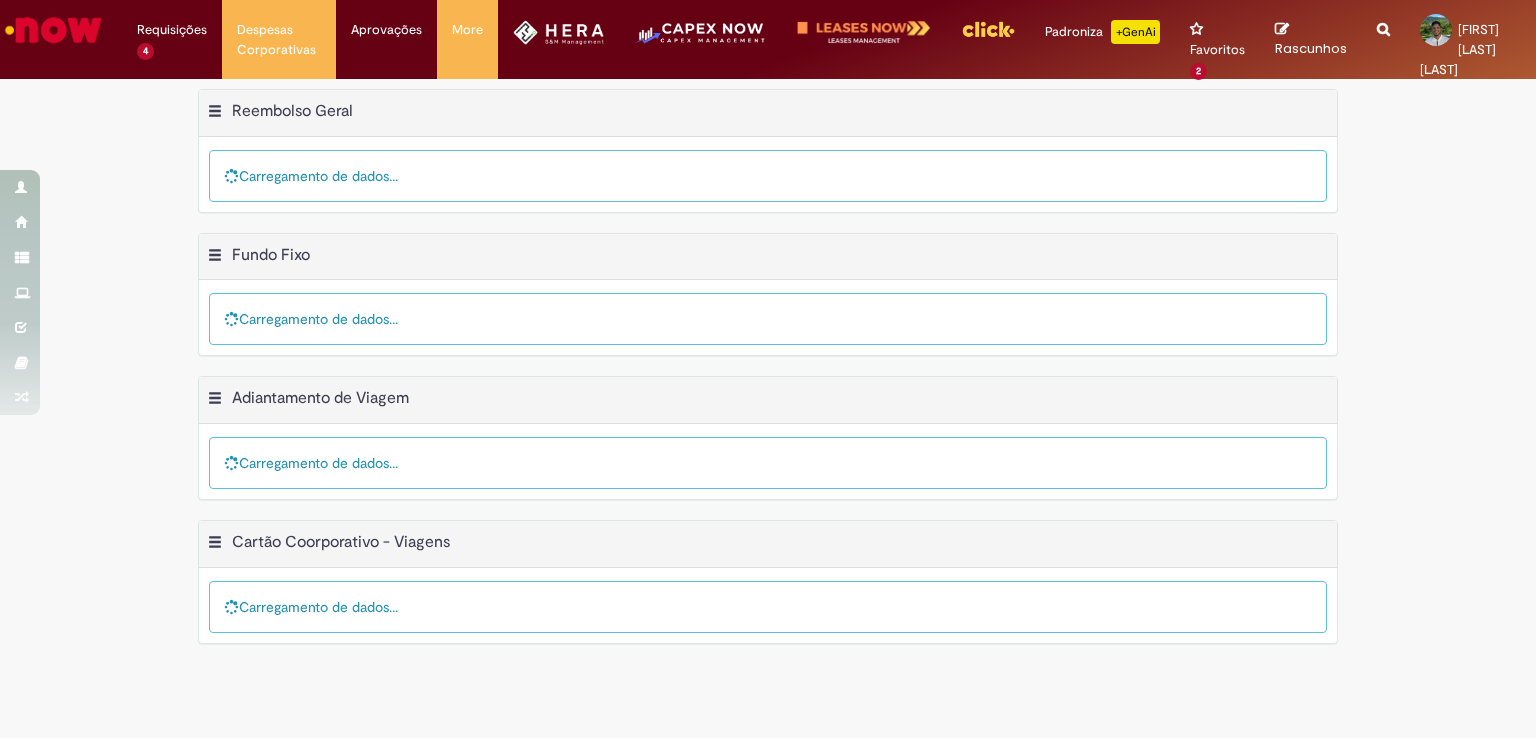 scroll, scrollTop: 0, scrollLeft: 0, axis: both 